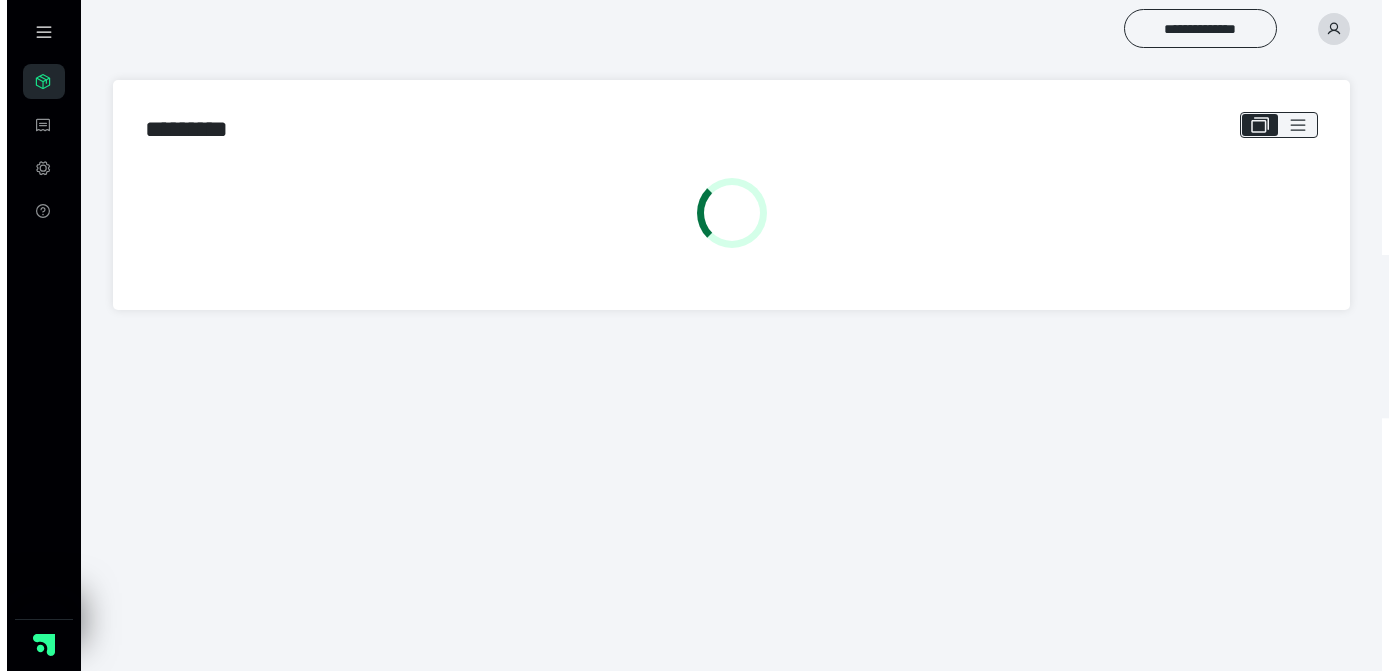 scroll, scrollTop: 0, scrollLeft: 0, axis: both 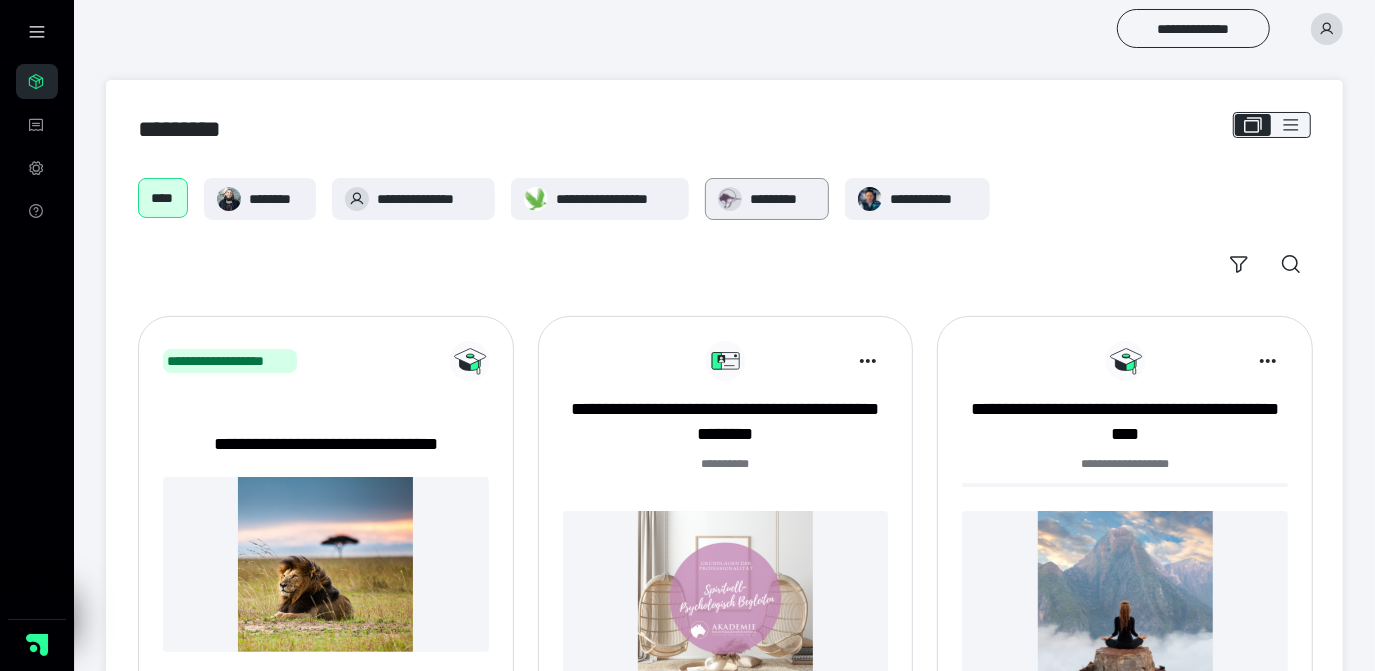 click on "*********" at bounding box center (783, 199) 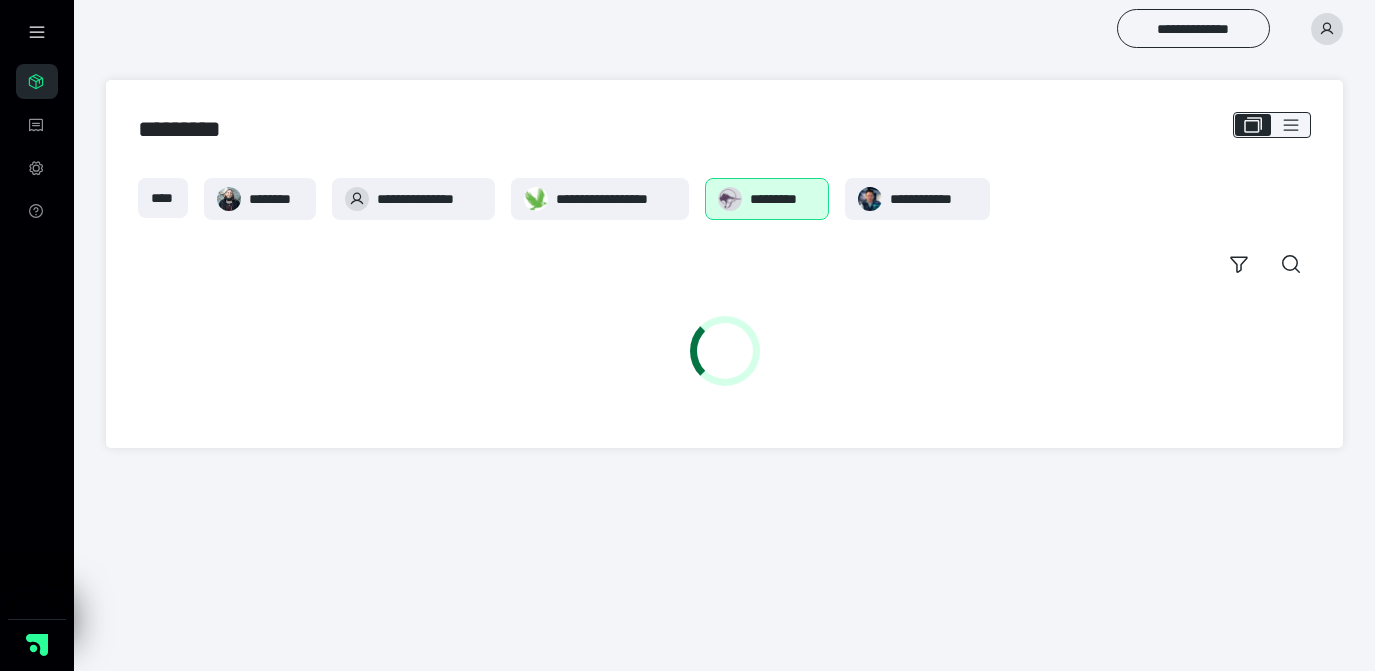 scroll, scrollTop: 0, scrollLeft: 0, axis: both 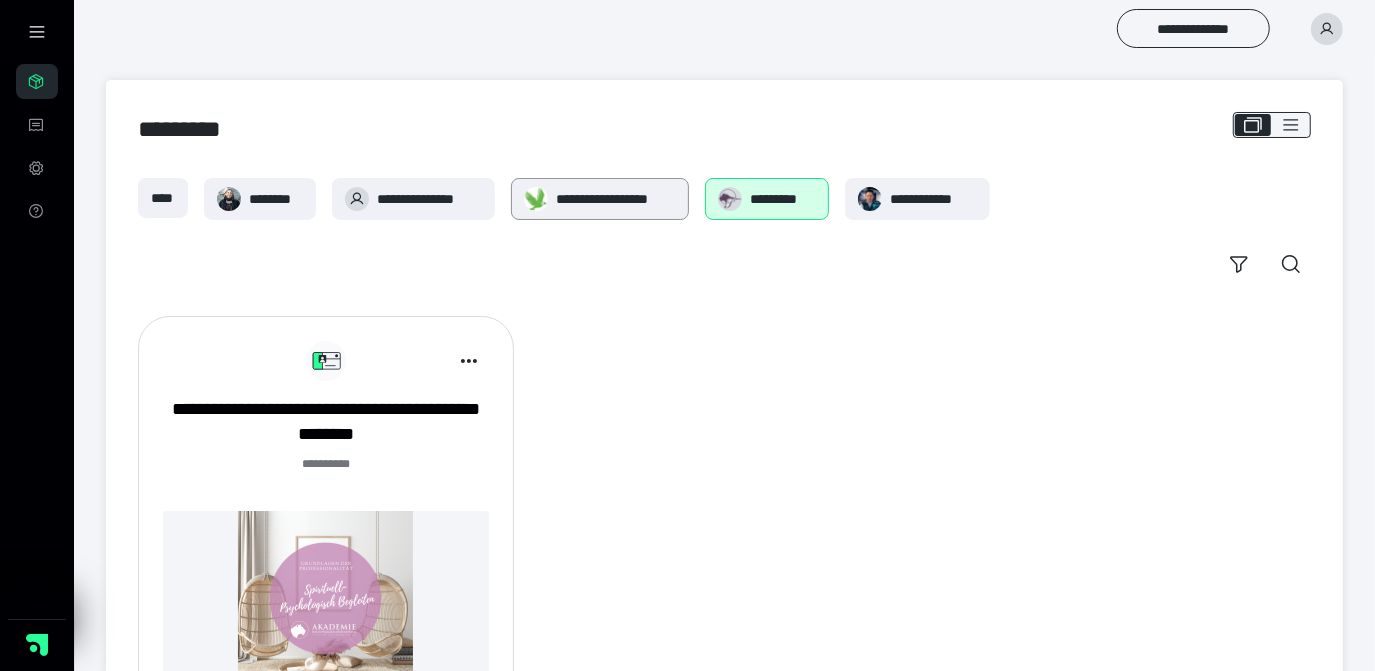 click on "**********" at bounding box center [616, 199] 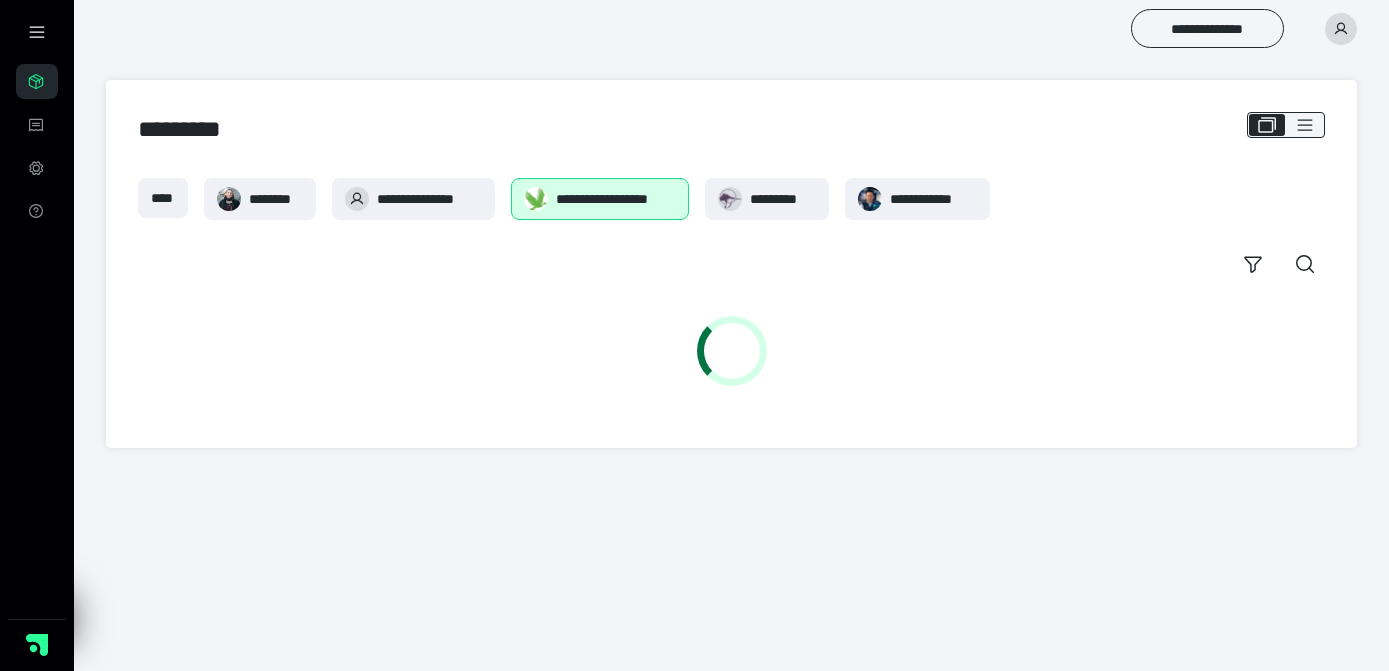 scroll, scrollTop: 0, scrollLeft: 0, axis: both 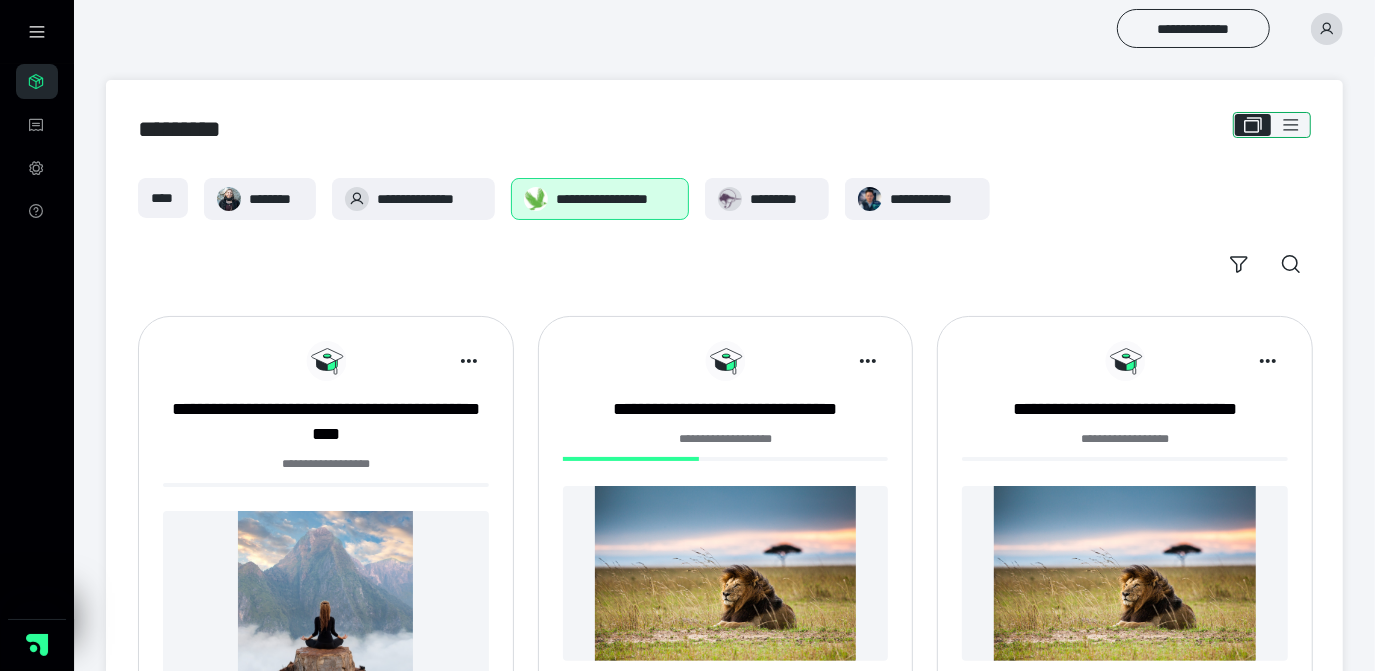 click 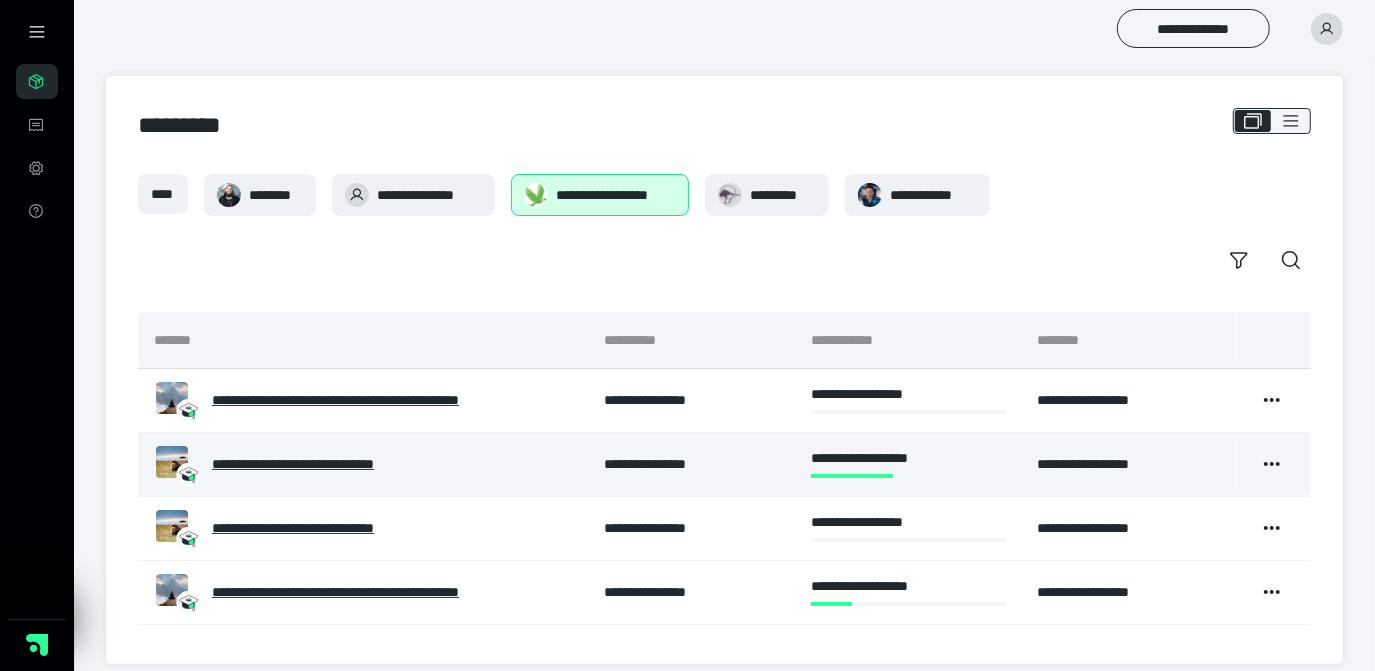 scroll, scrollTop: 0, scrollLeft: 0, axis: both 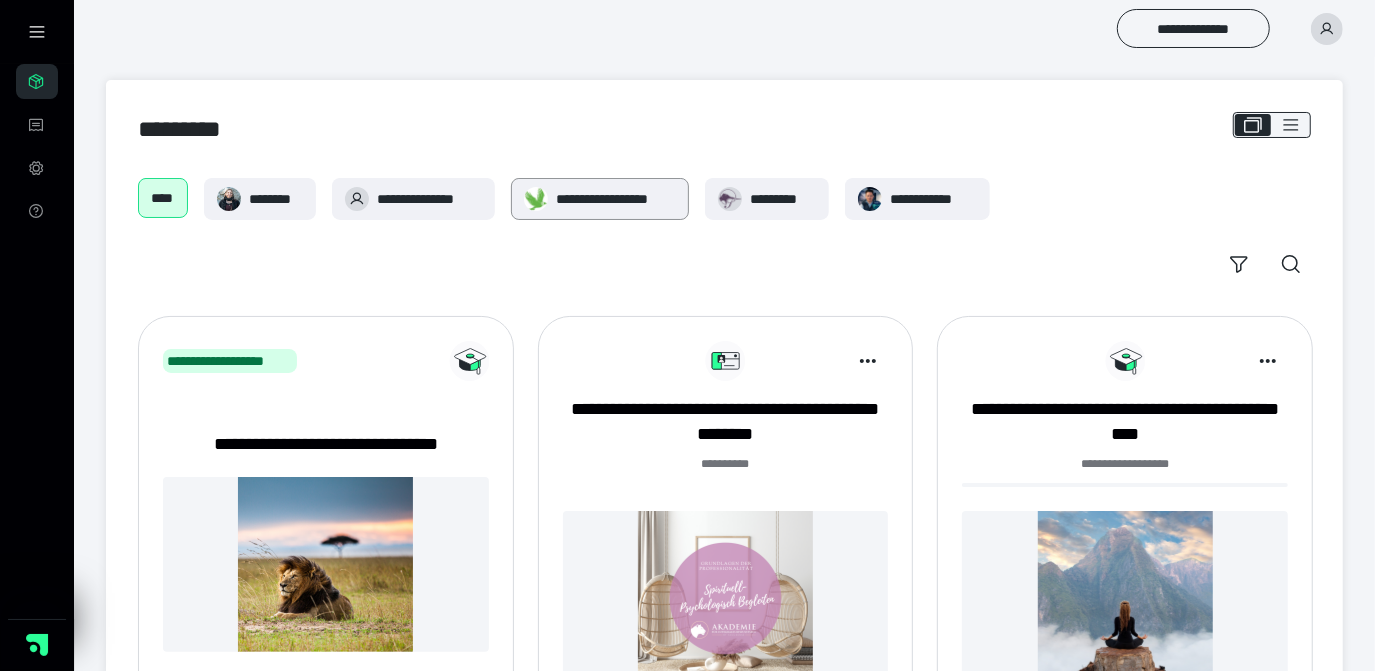 click on "**********" at bounding box center (616, 199) 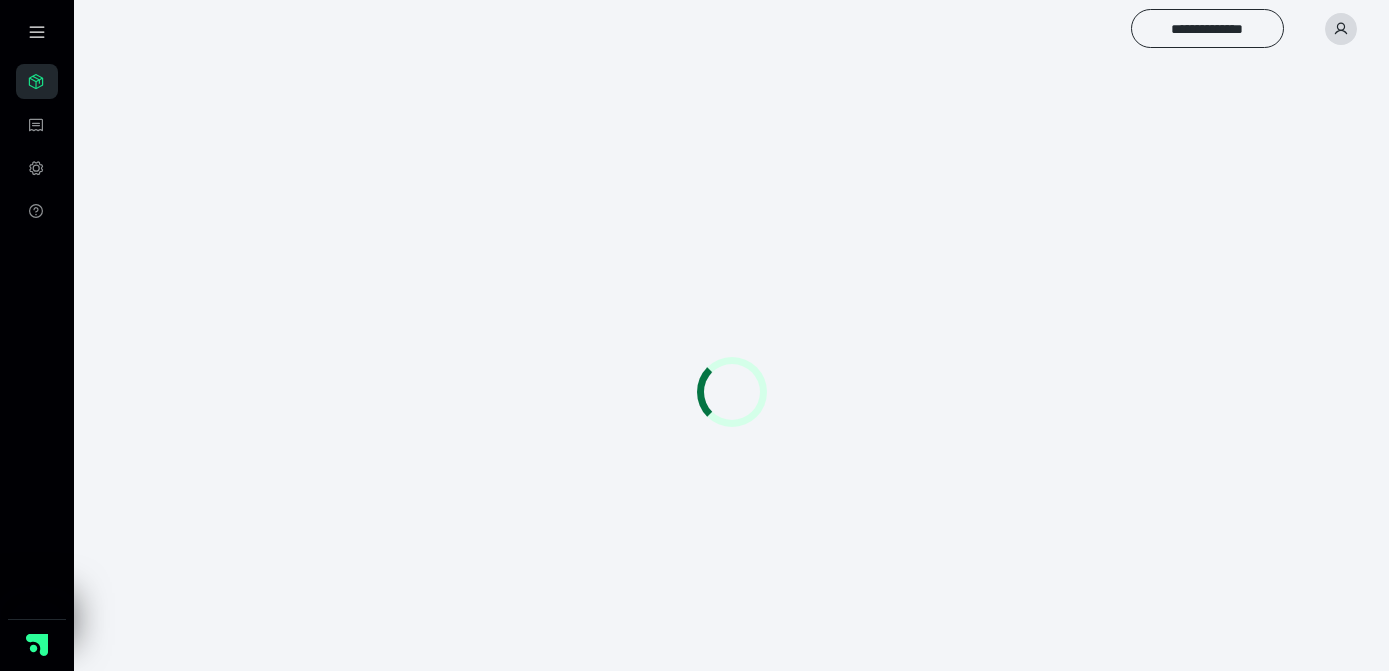 scroll, scrollTop: 0, scrollLeft: 0, axis: both 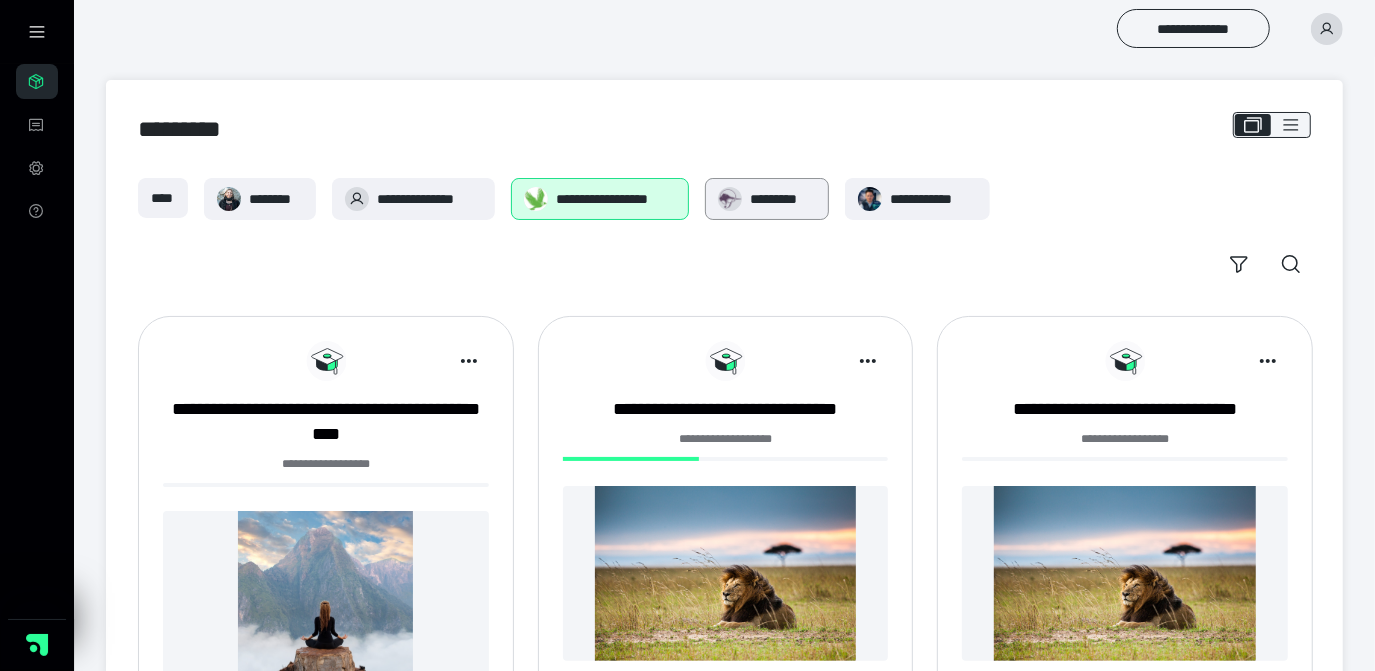 click on "*********" at bounding box center (783, 199) 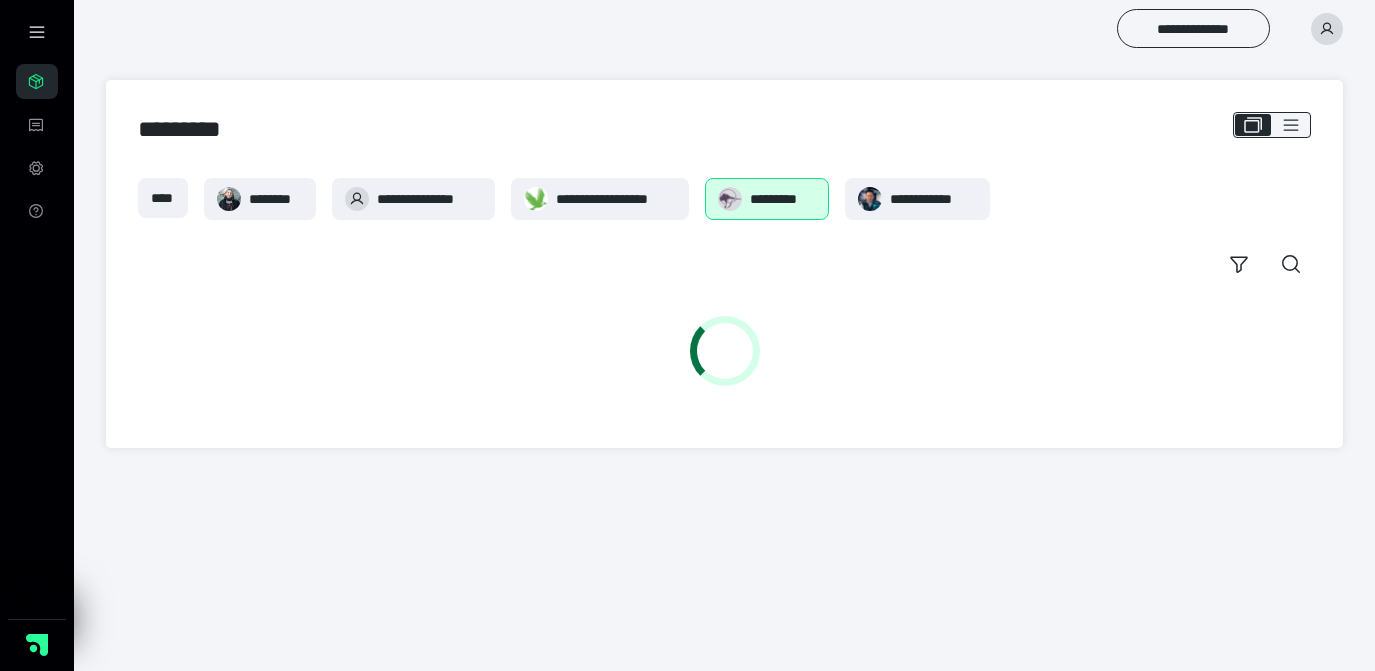 scroll, scrollTop: 0, scrollLeft: 0, axis: both 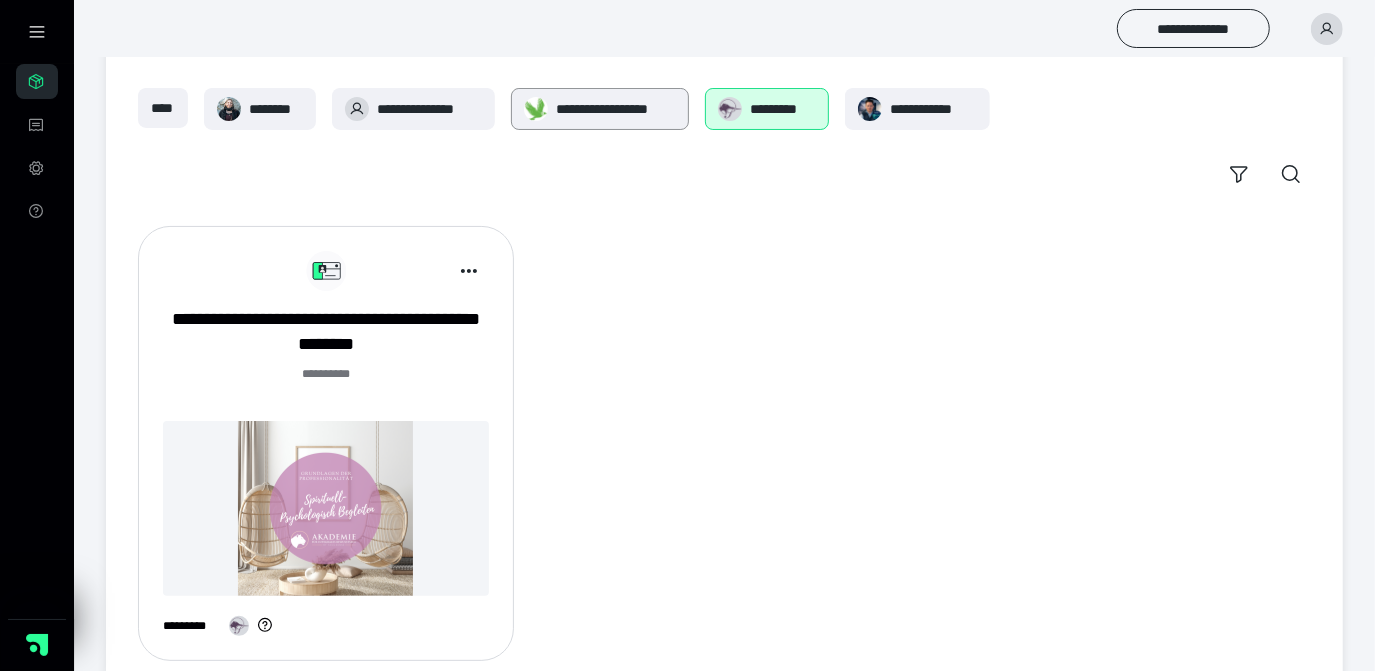 drag, startPoint x: 632, startPoint y: 115, endPoint x: 602, endPoint y: 171, distance: 63.529522 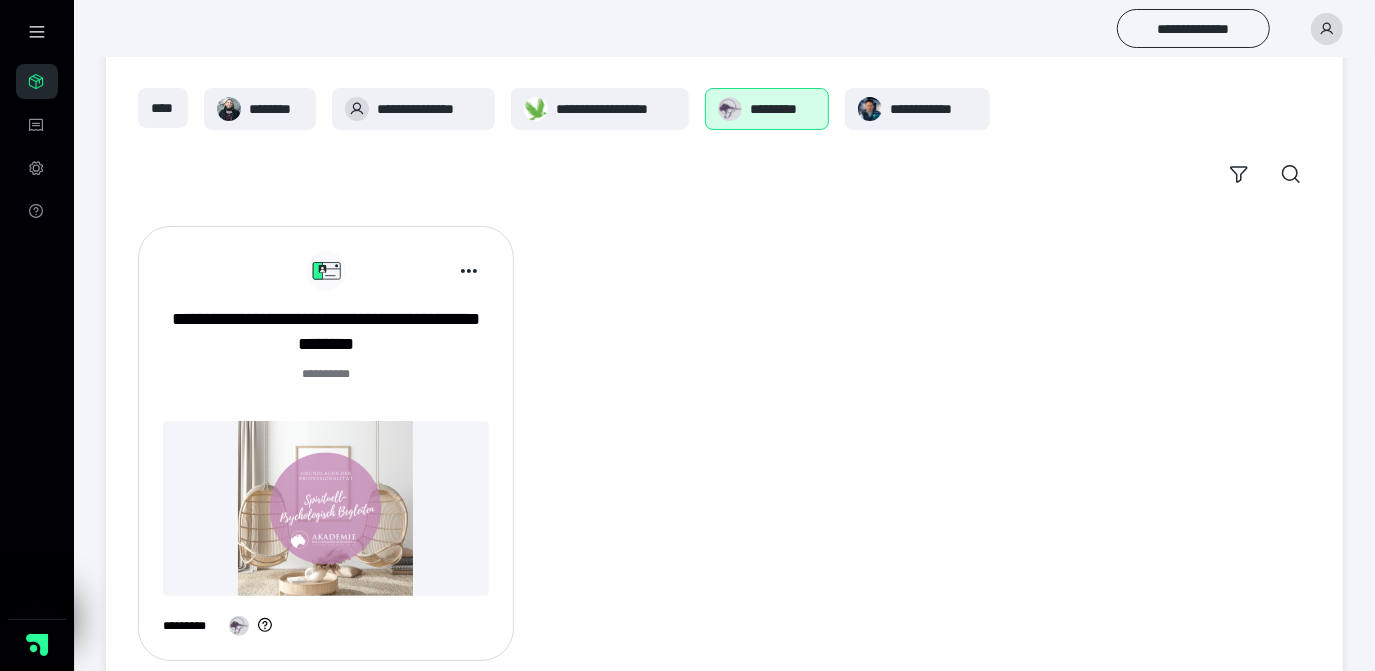 click on "**********" at bounding box center (616, 109) 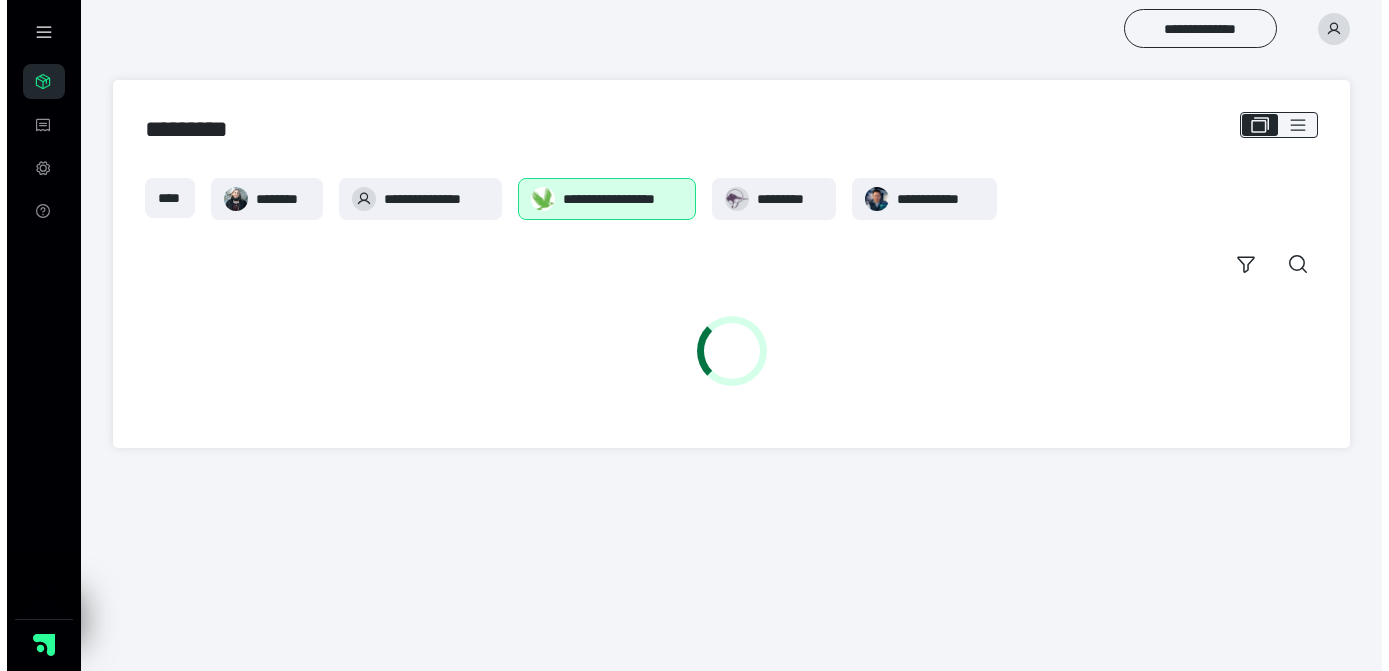scroll, scrollTop: 0, scrollLeft: 0, axis: both 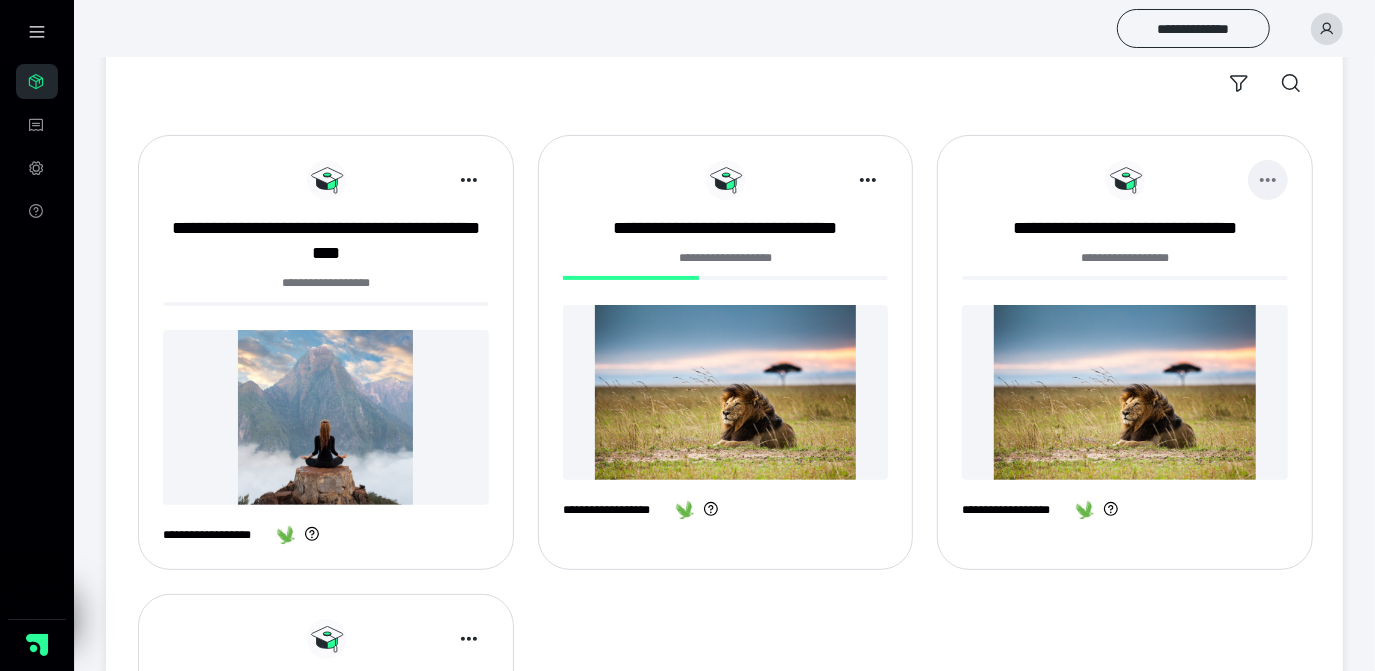 click 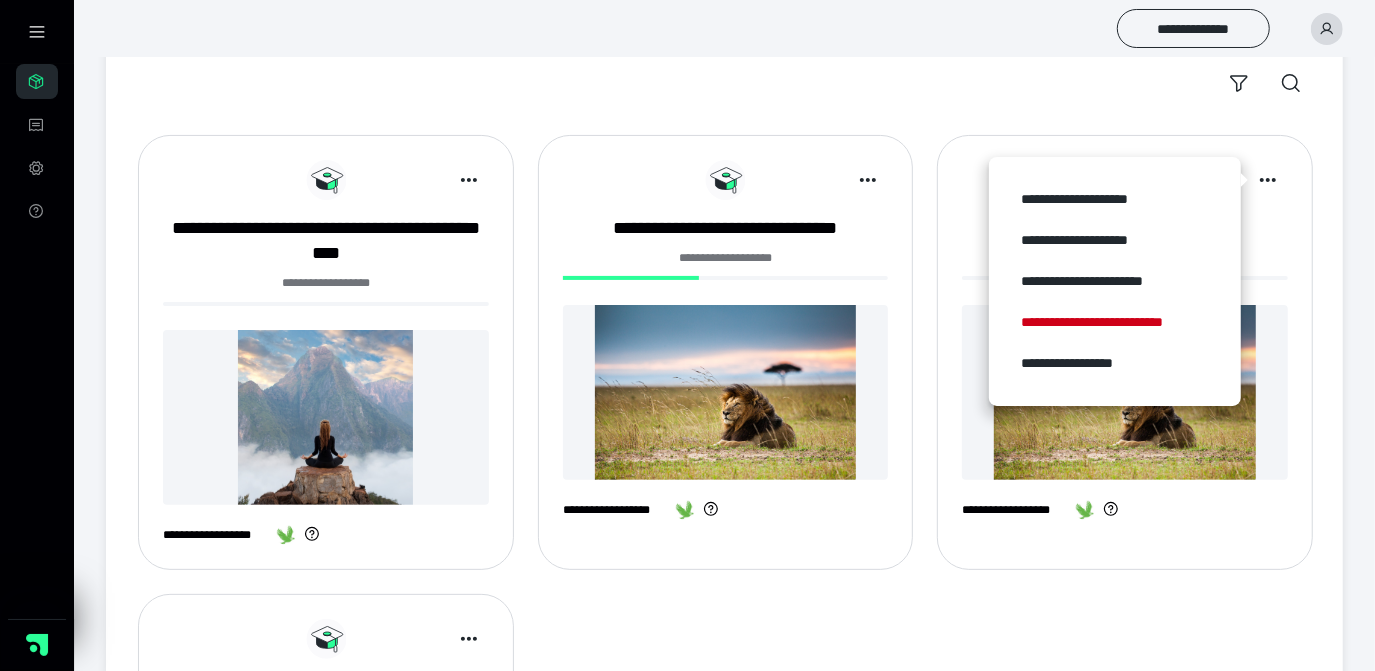 click at bounding box center (1125, 392) 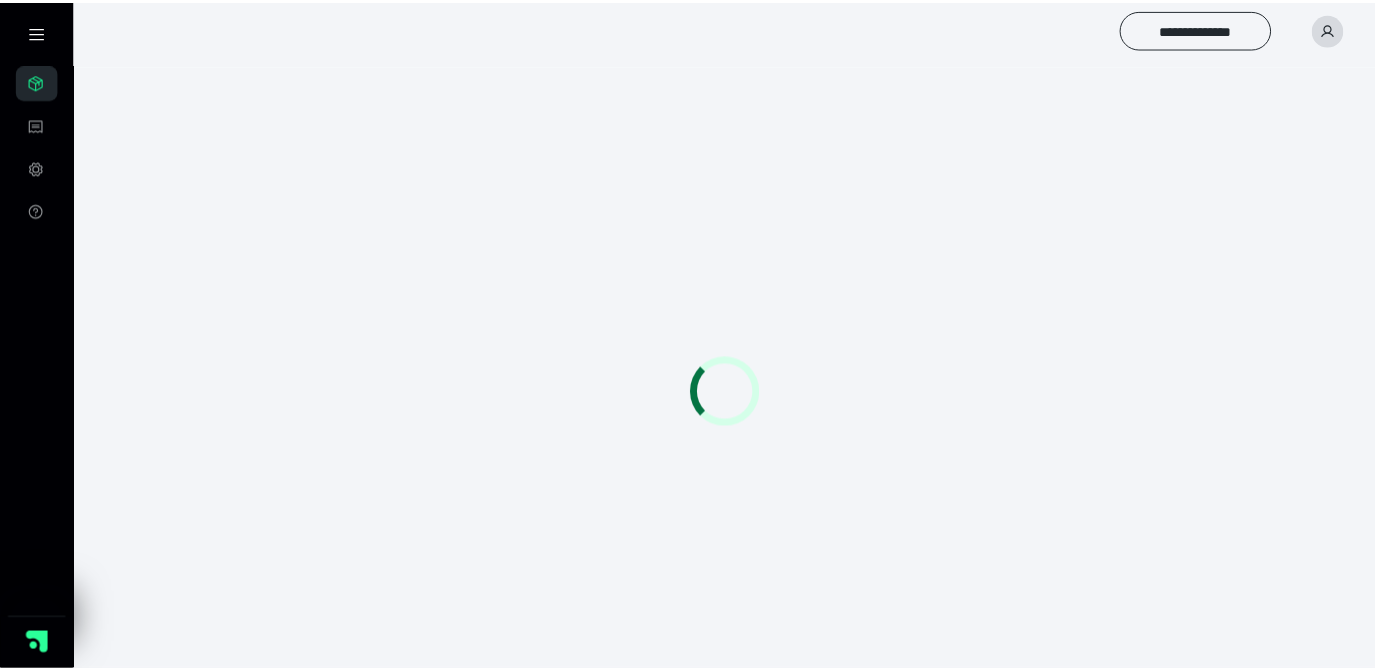 scroll, scrollTop: 0, scrollLeft: 0, axis: both 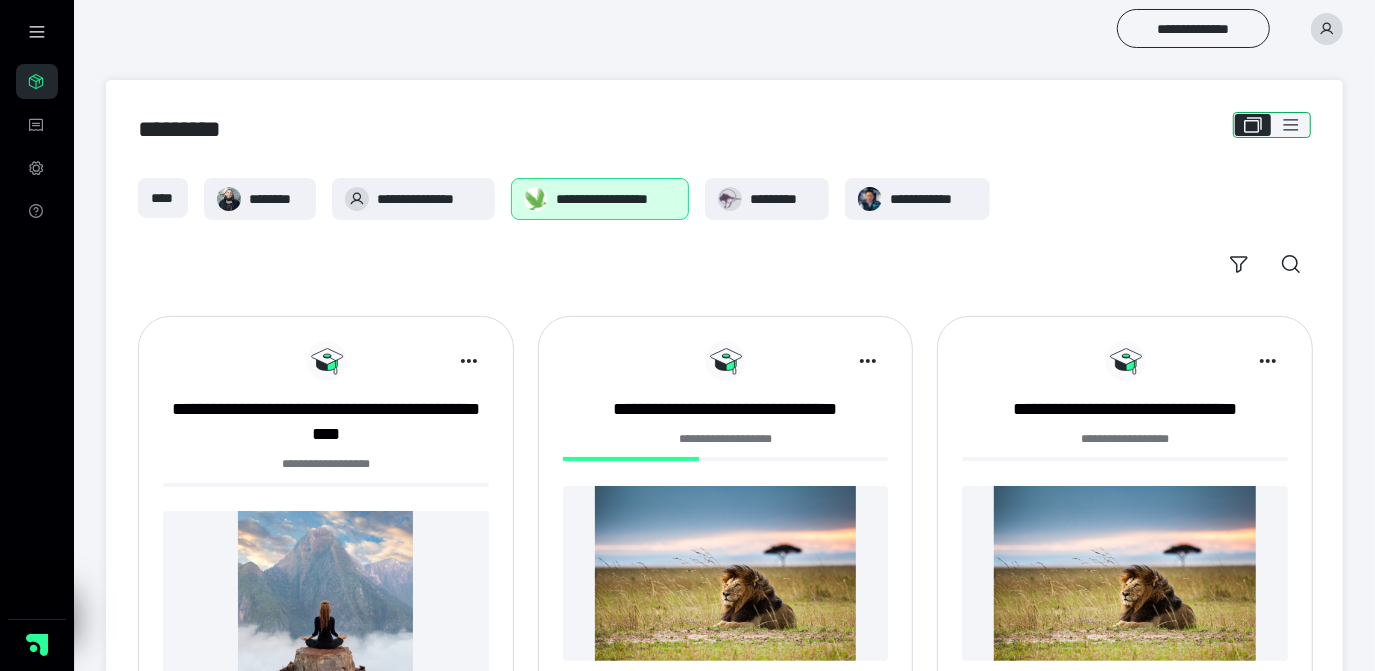 click 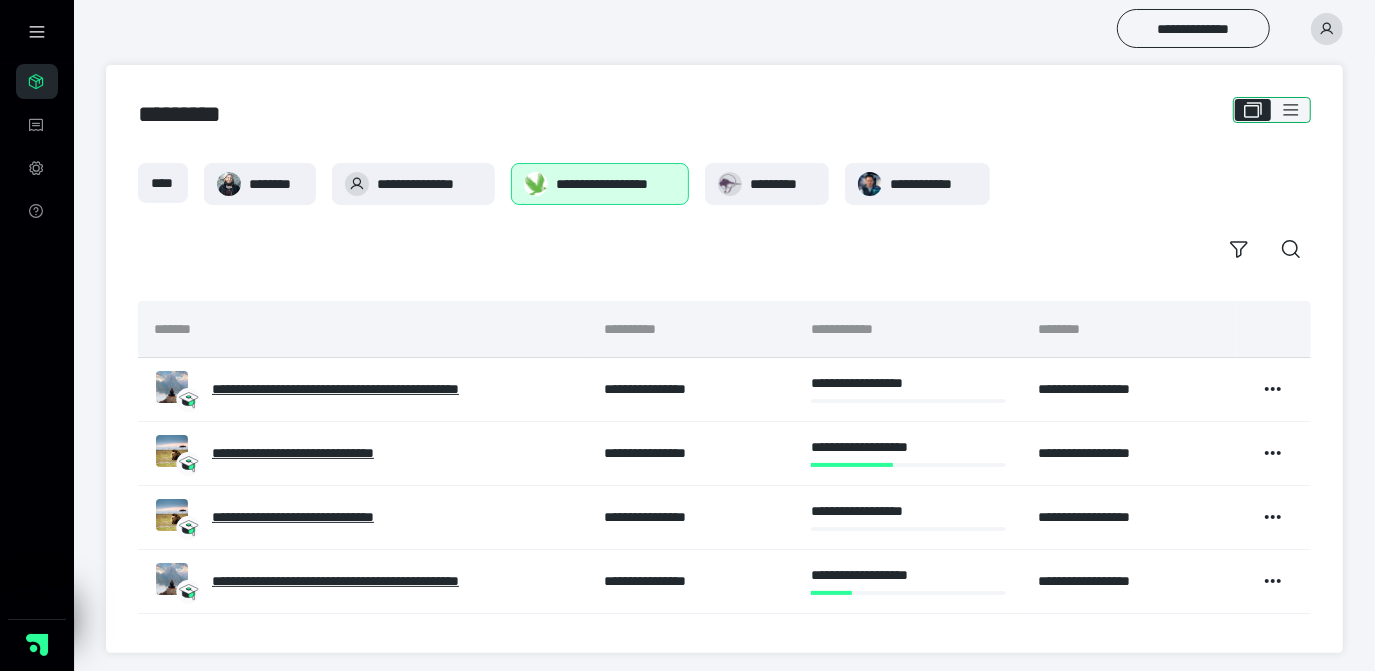 scroll, scrollTop: 19, scrollLeft: 0, axis: vertical 